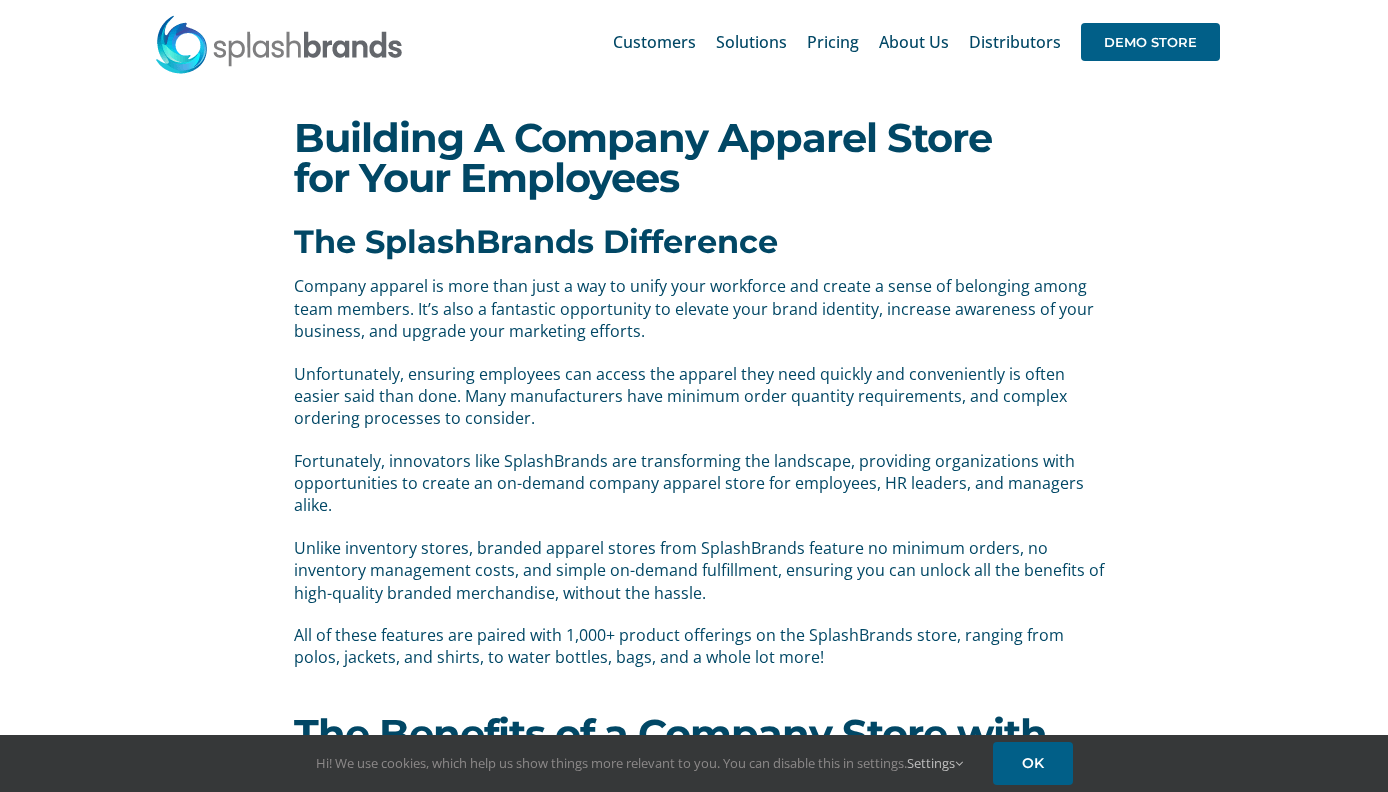 scroll, scrollTop: 0, scrollLeft: 0, axis: both 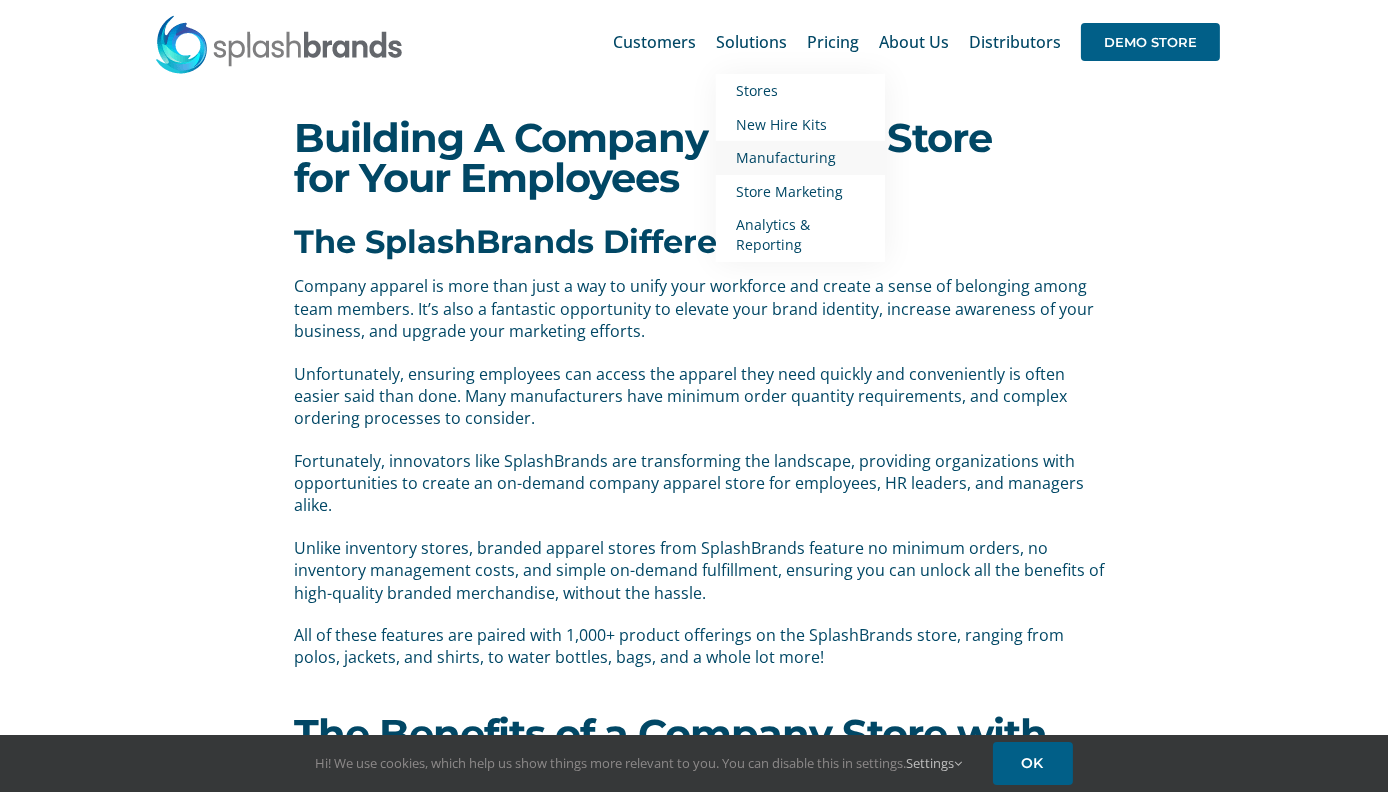 click on "Manufacturing" at bounding box center [786, 157] 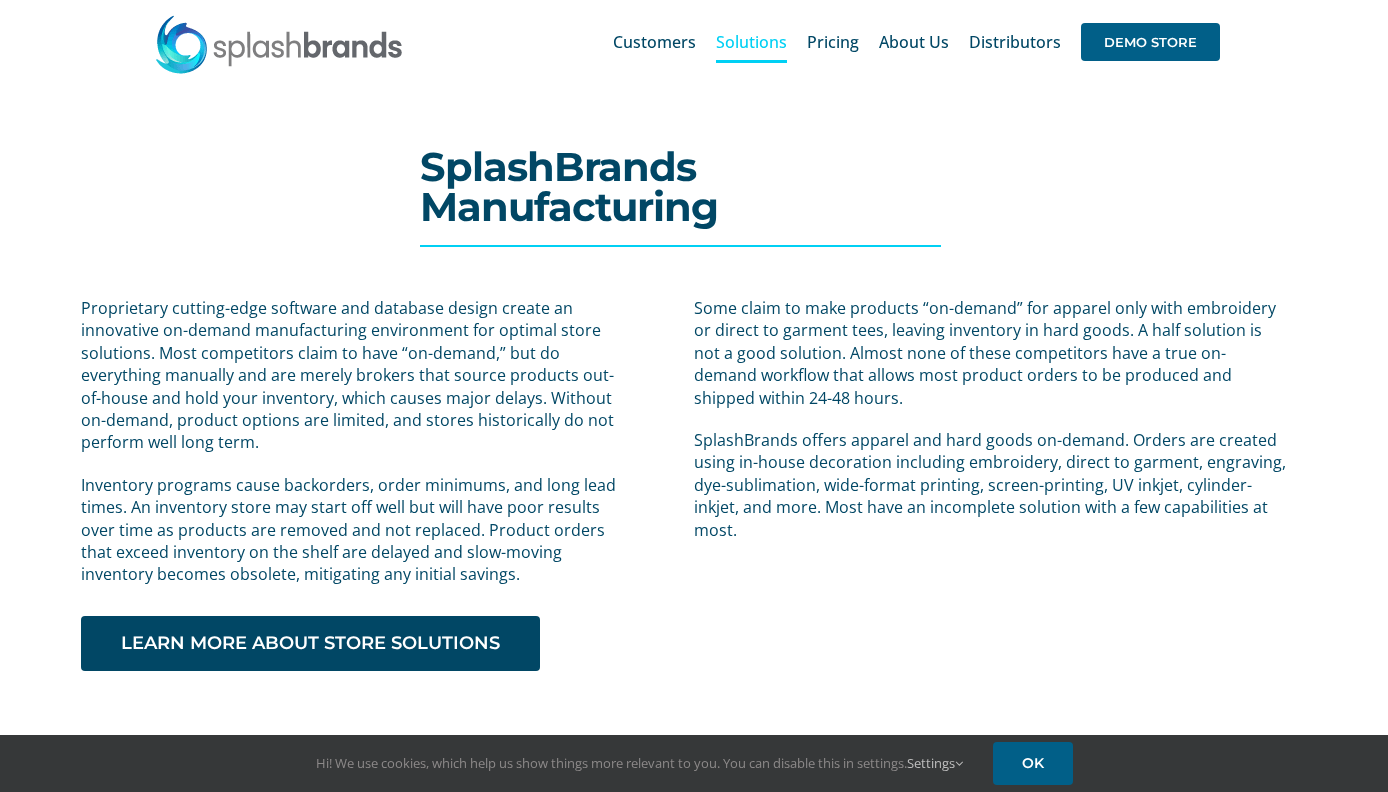 scroll, scrollTop: 0, scrollLeft: 0, axis: both 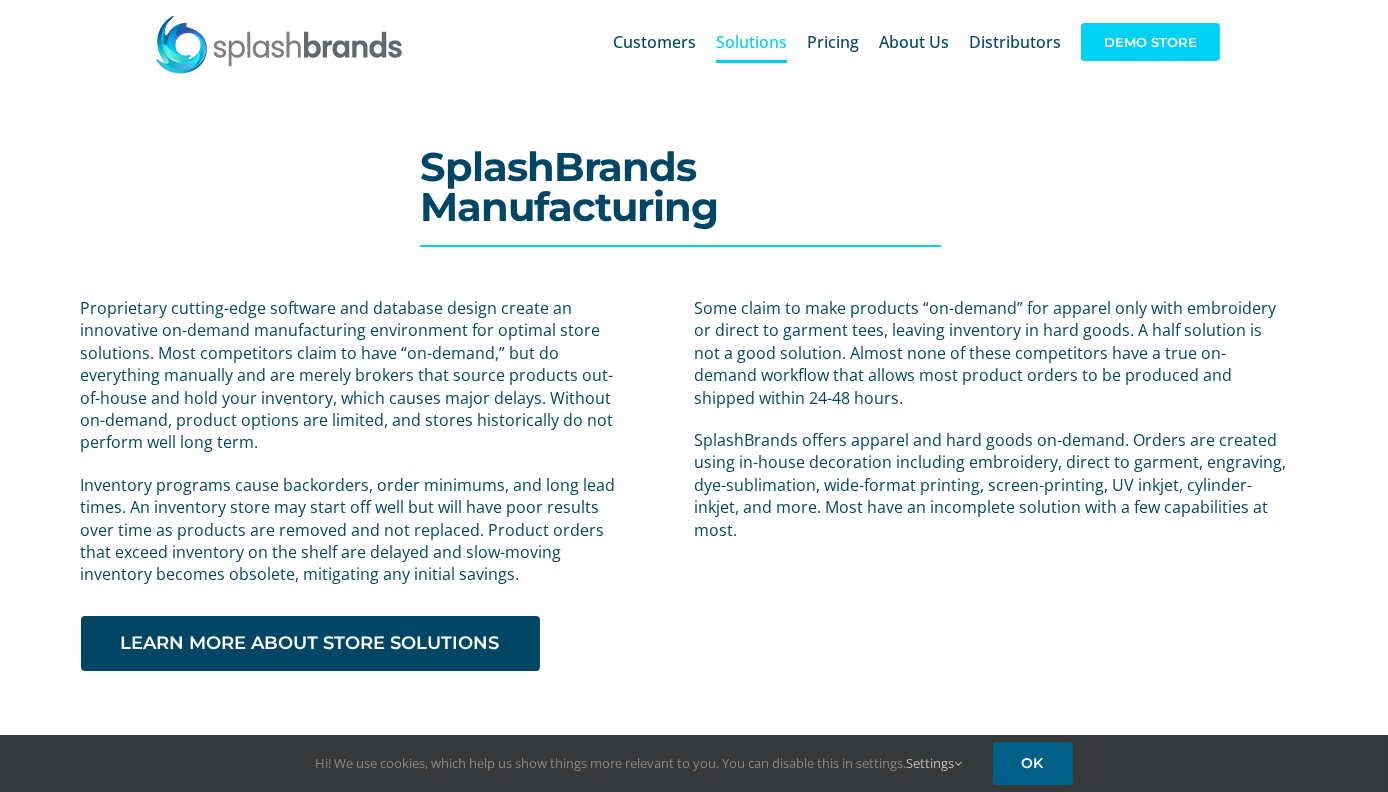 click on "DEMO STORE" at bounding box center [1150, 42] 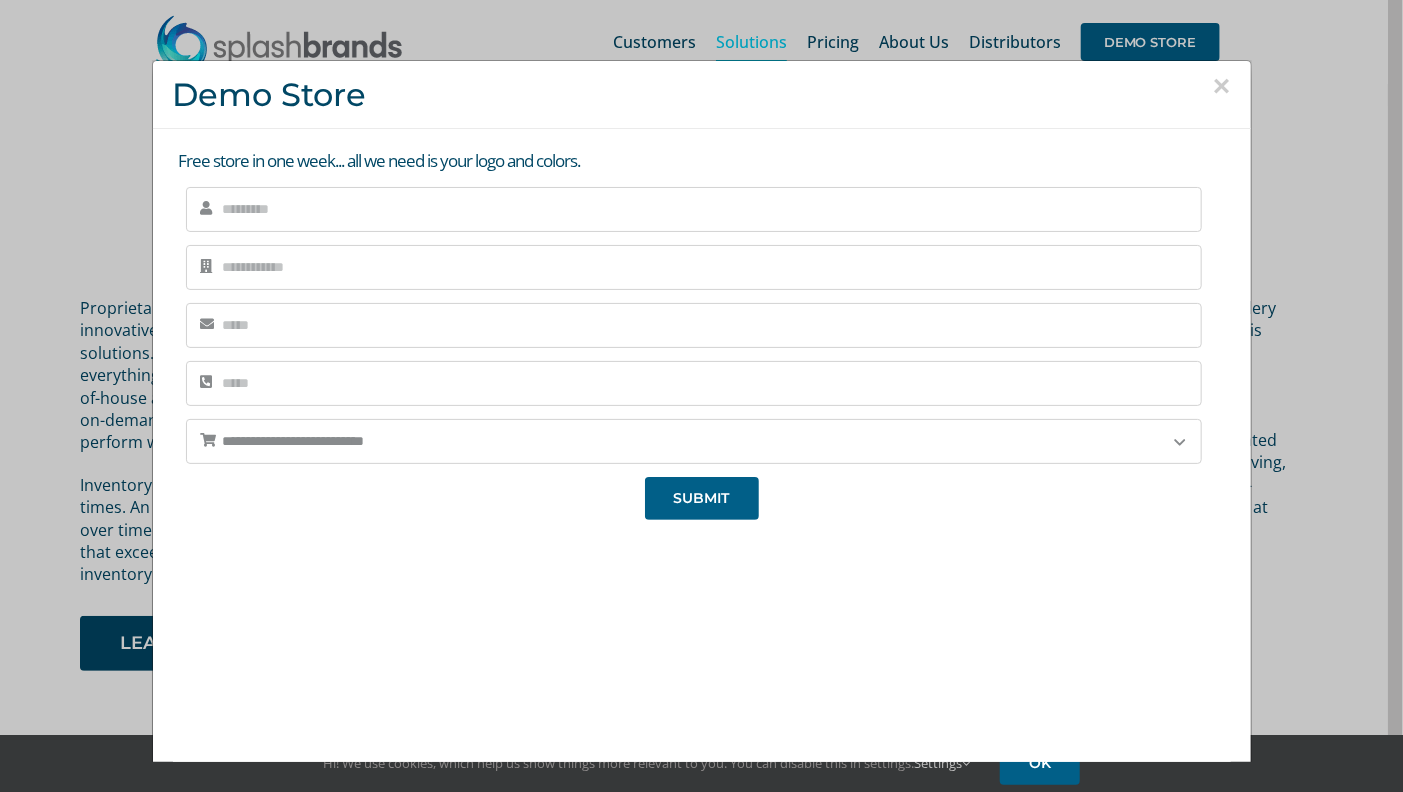 scroll, scrollTop: 154, scrollLeft: 0, axis: vertical 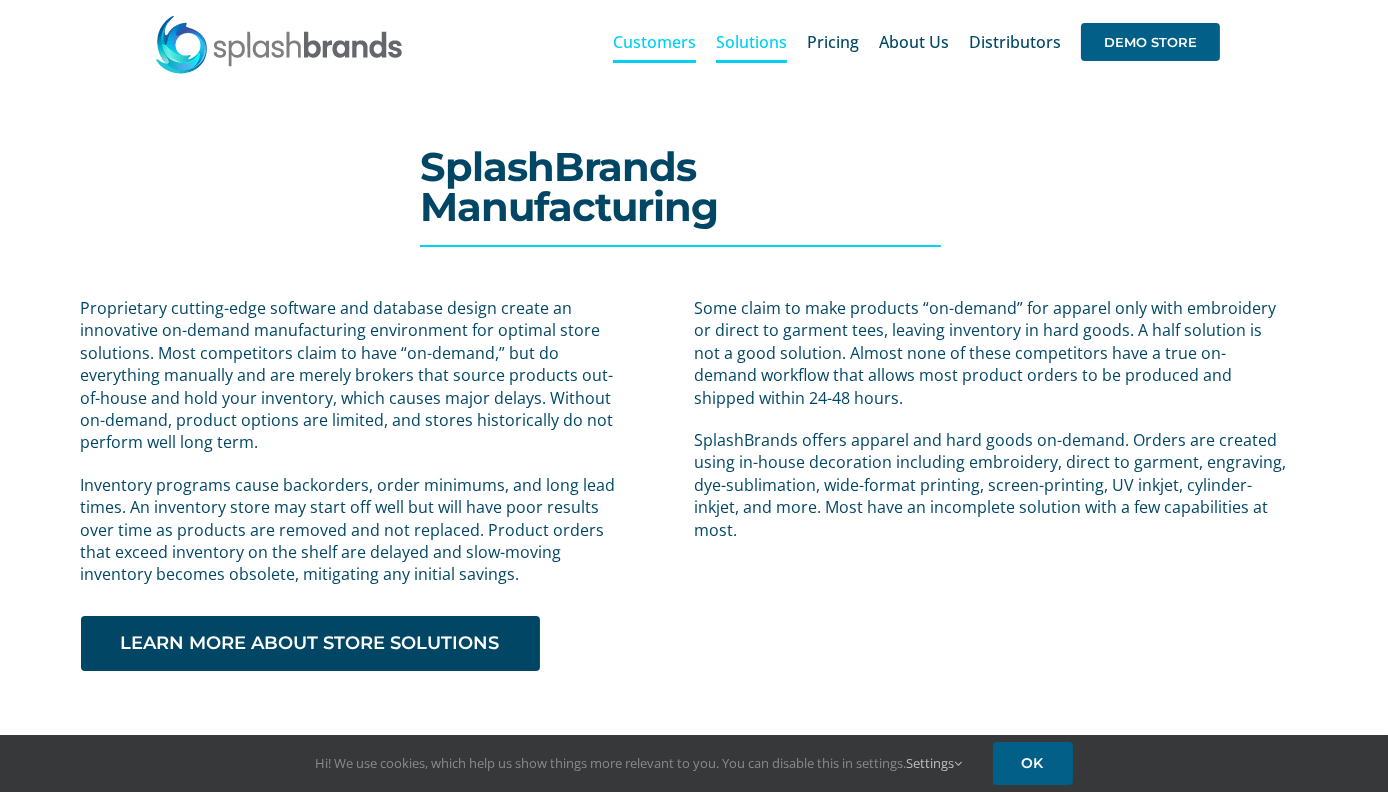 click on "Customers" at bounding box center [654, 42] 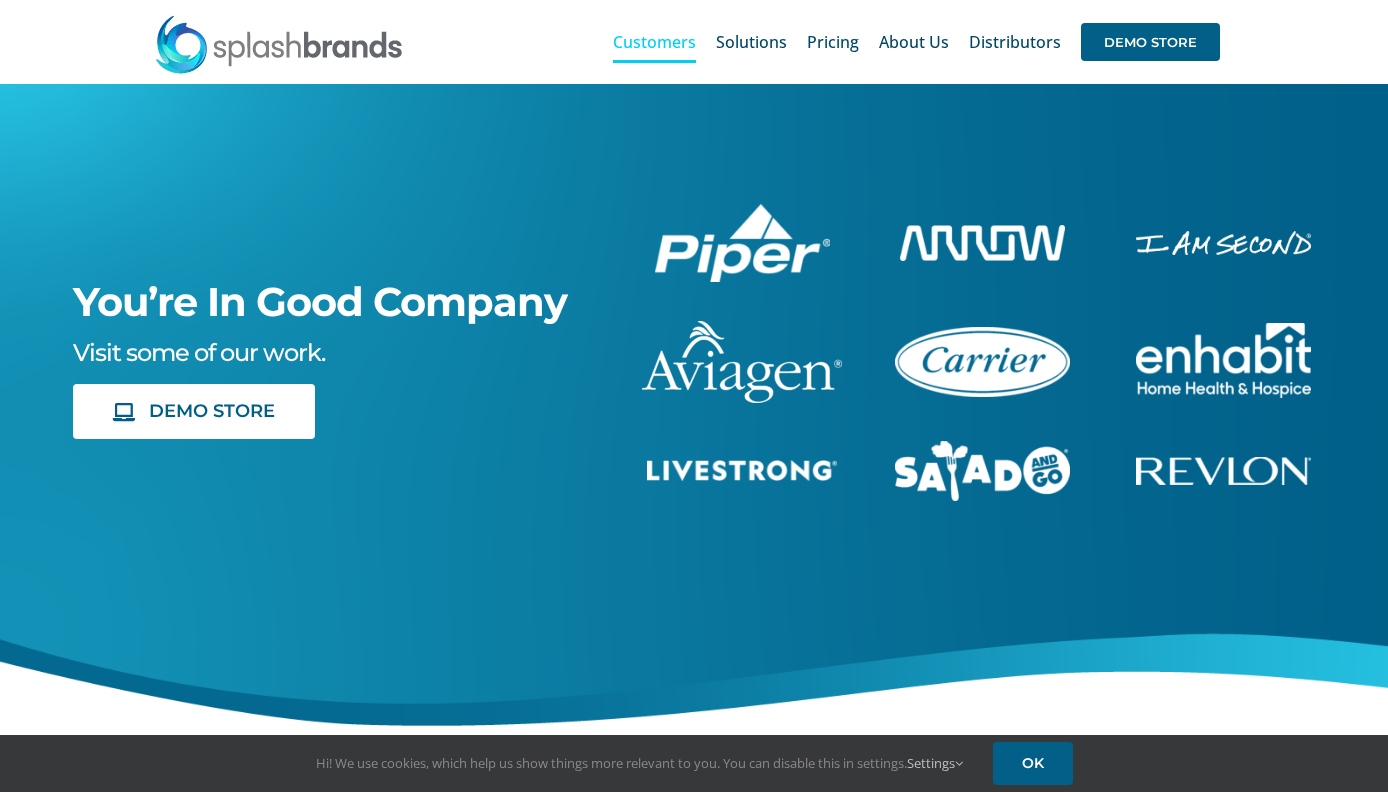scroll, scrollTop: 0, scrollLeft: 0, axis: both 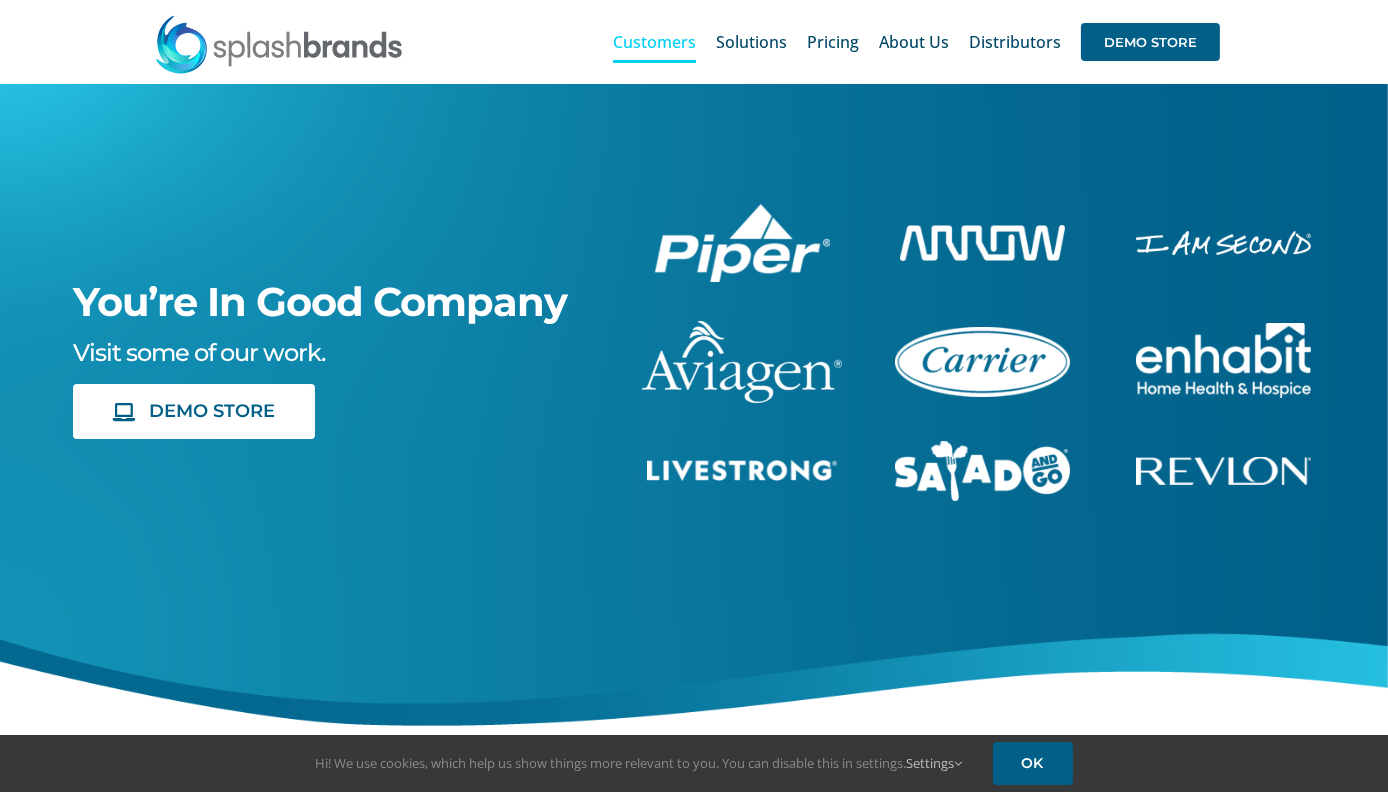 click at bounding box center [982, 362] 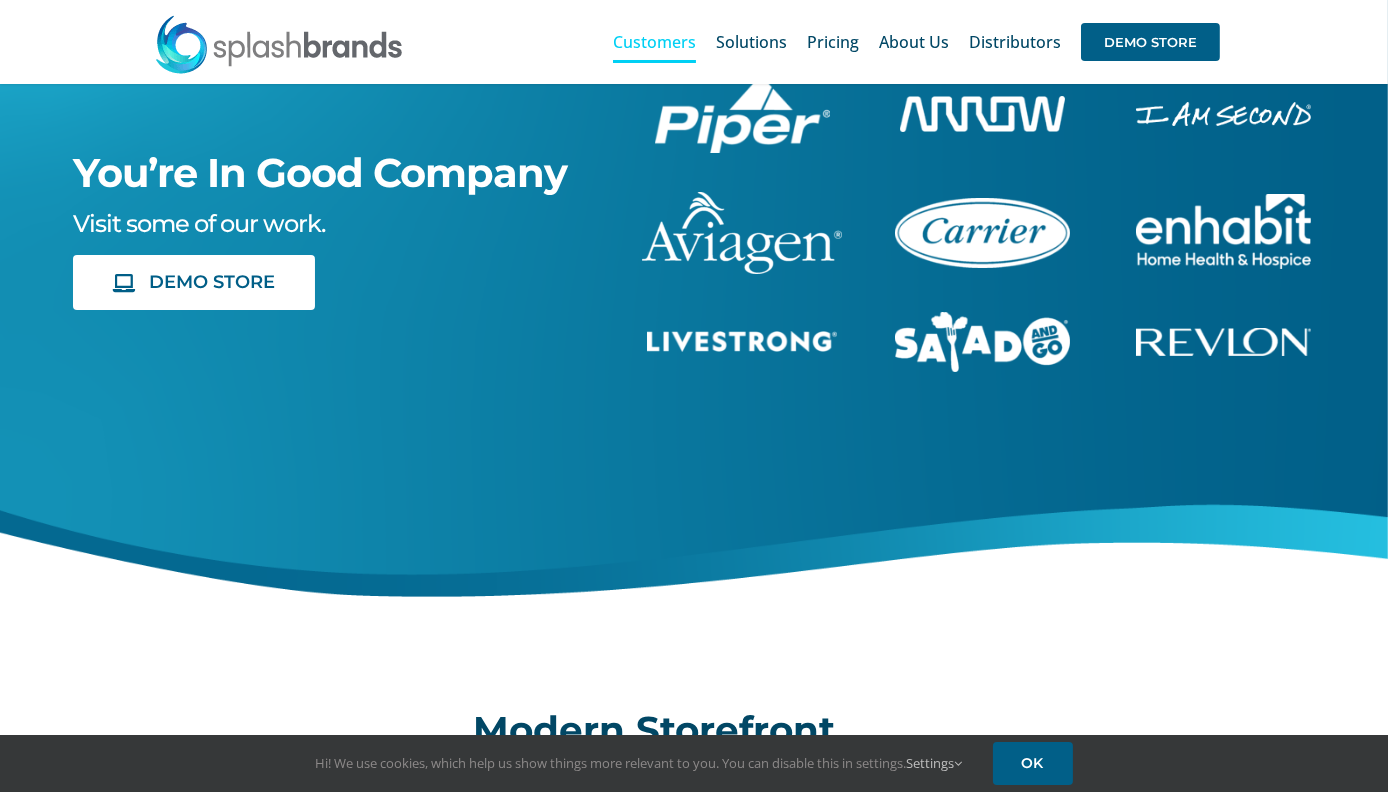 scroll, scrollTop: 0, scrollLeft: 0, axis: both 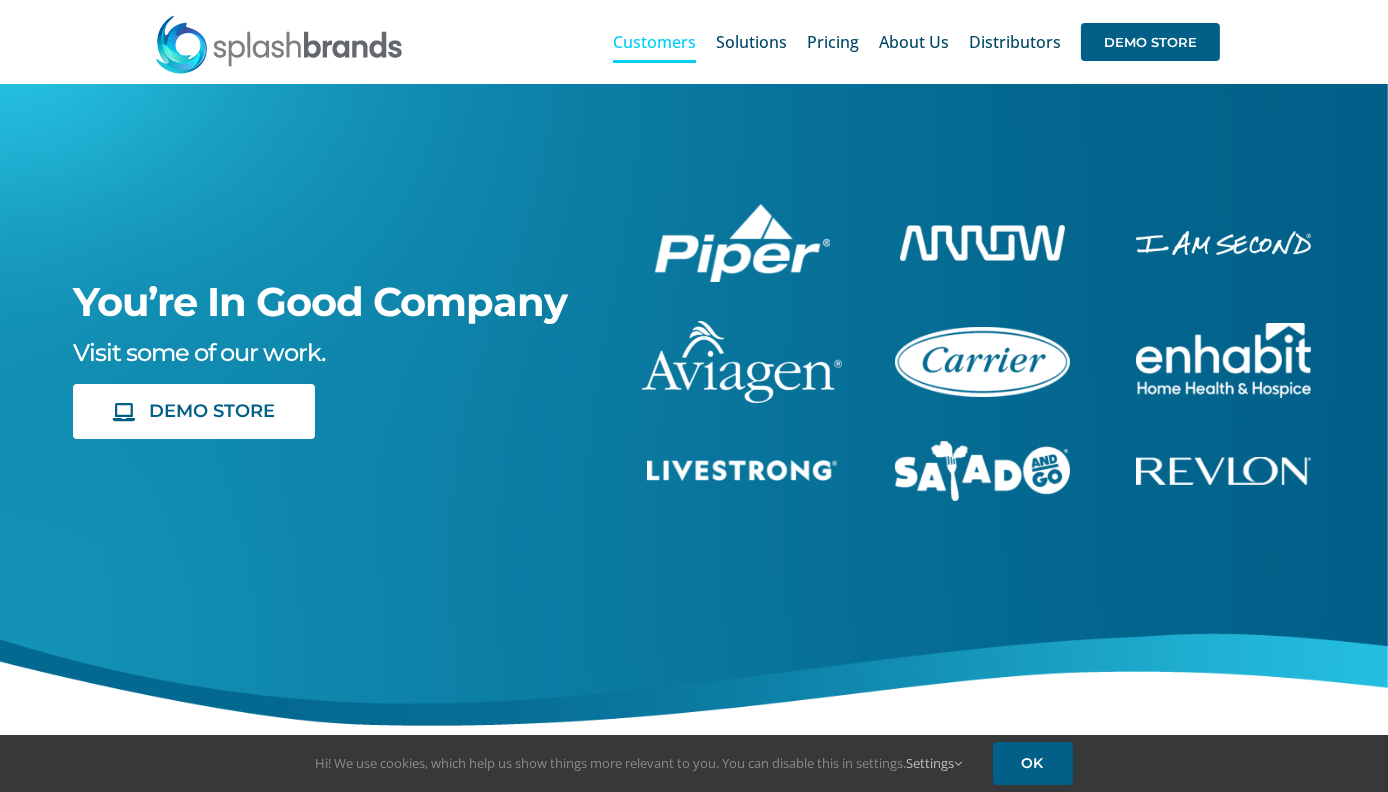 click at bounding box center [742, 243] 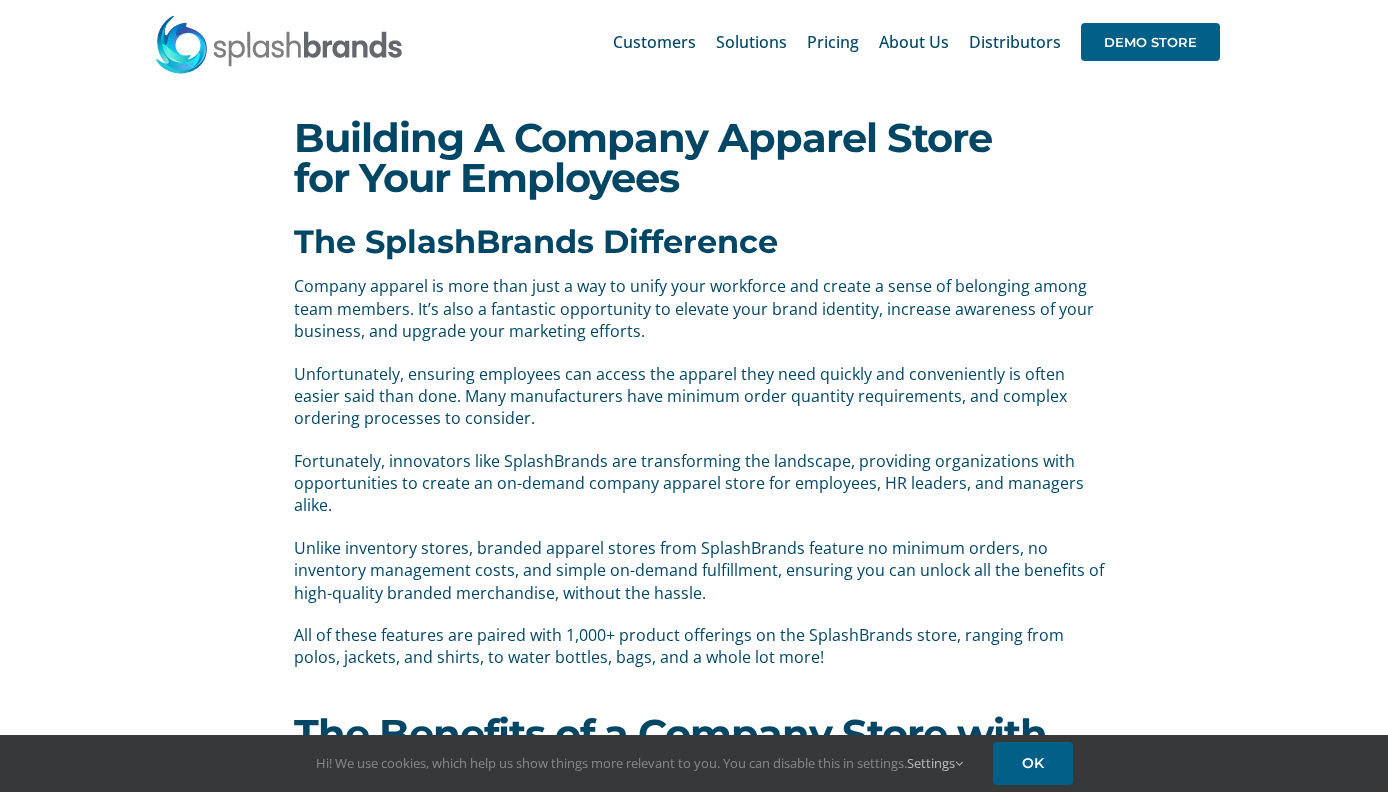 scroll, scrollTop: 0, scrollLeft: 0, axis: both 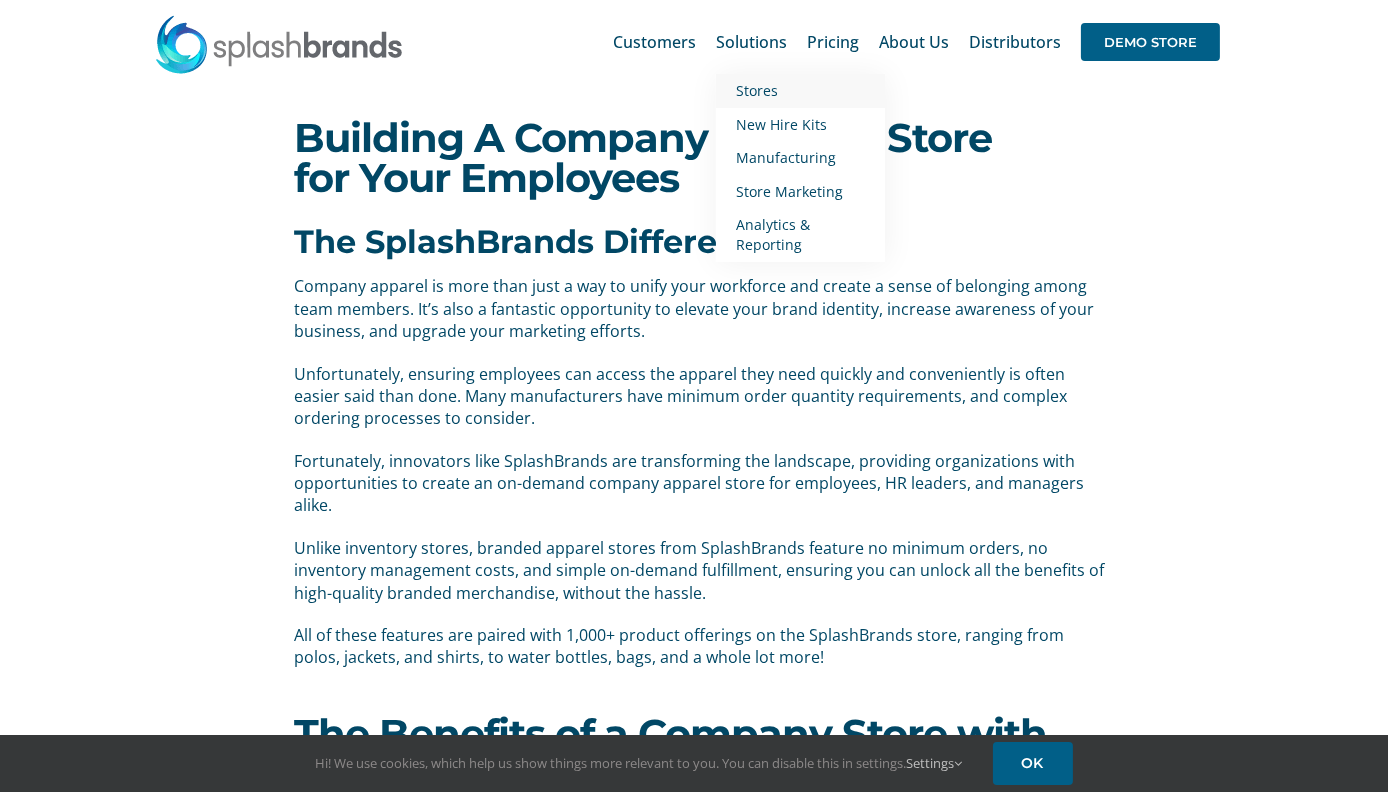 click on "Stores" at bounding box center [757, 90] 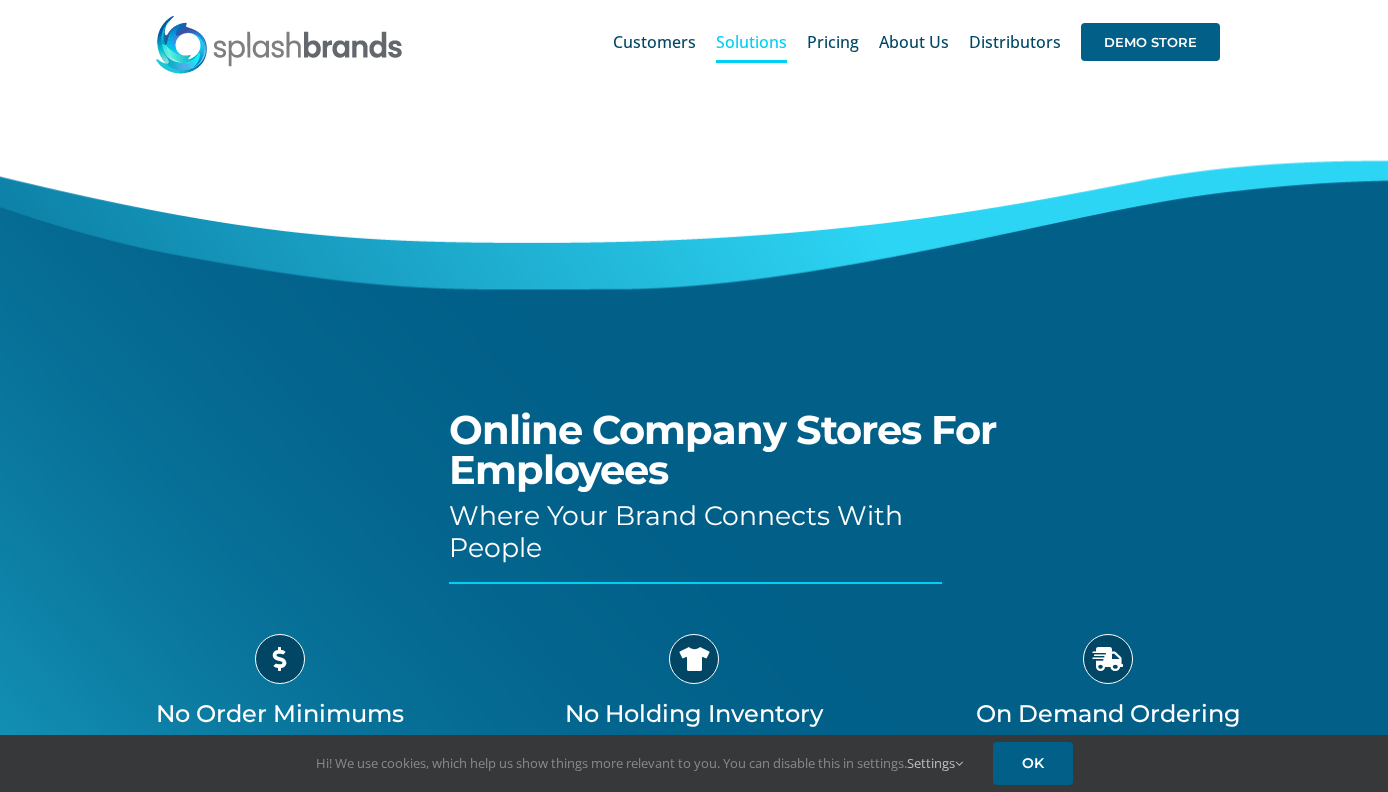 scroll, scrollTop: 0, scrollLeft: 0, axis: both 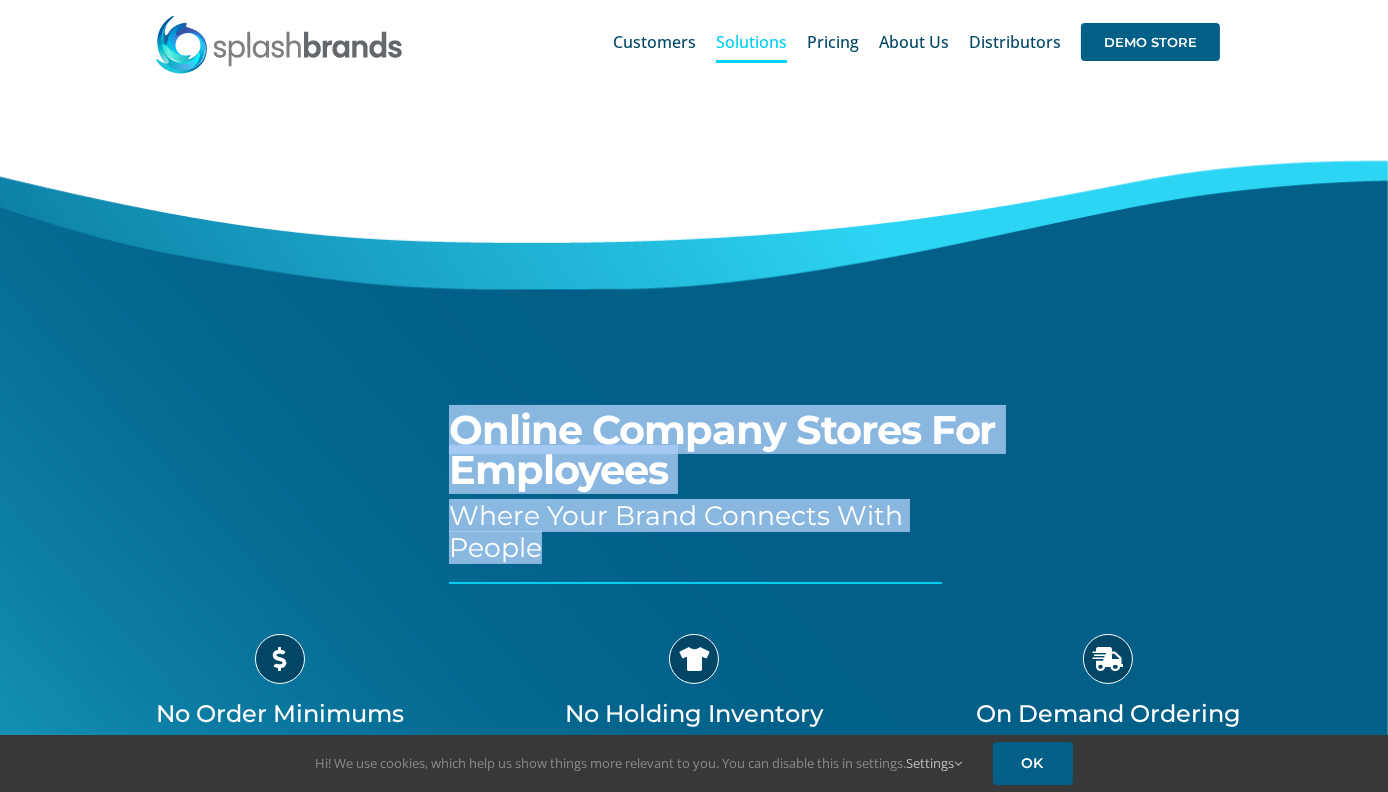 drag, startPoint x: 1387, startPoint y: 74, endPoint x: 1386, endPoint y: 131, distance: 57.00877 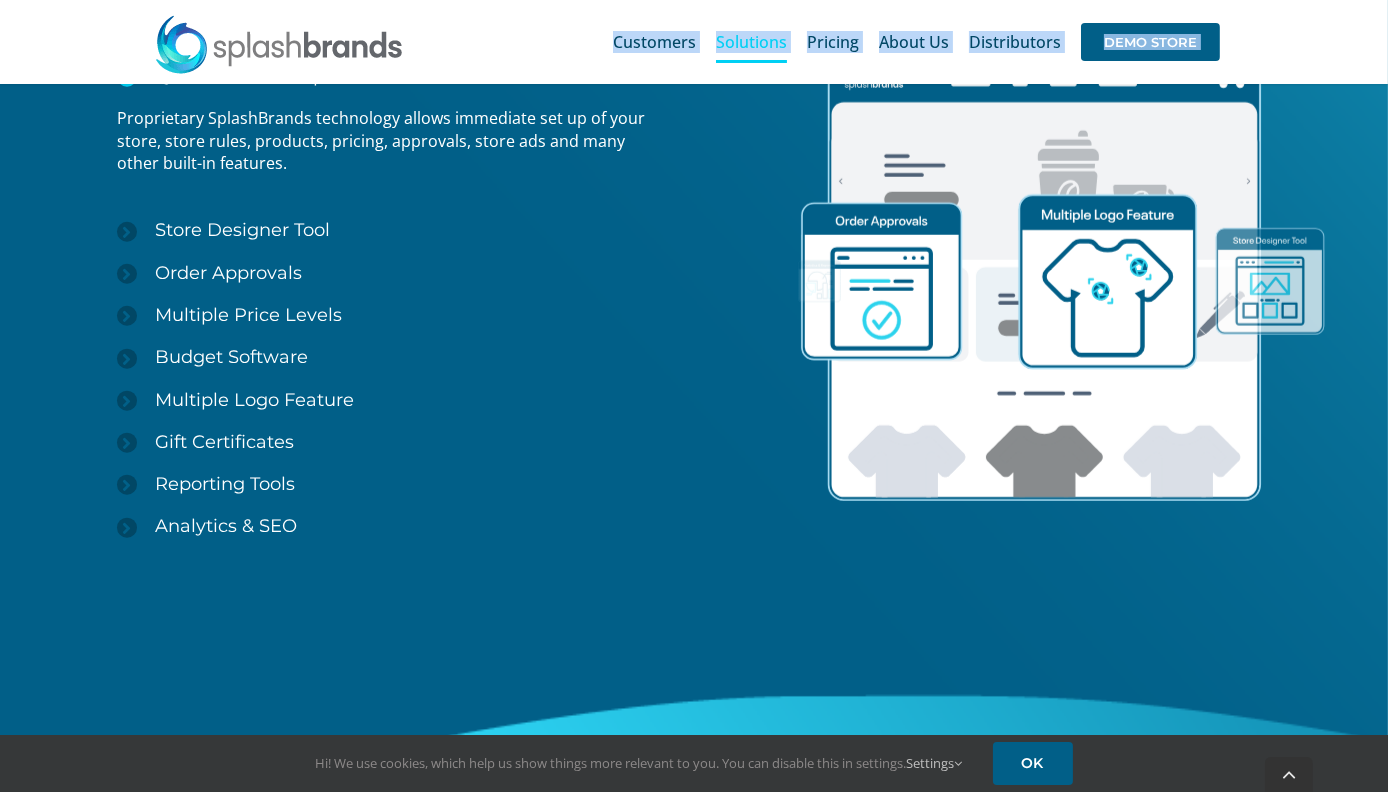 scroll, scrollTop: 2812, scrollLeft: 0, axis: vertical 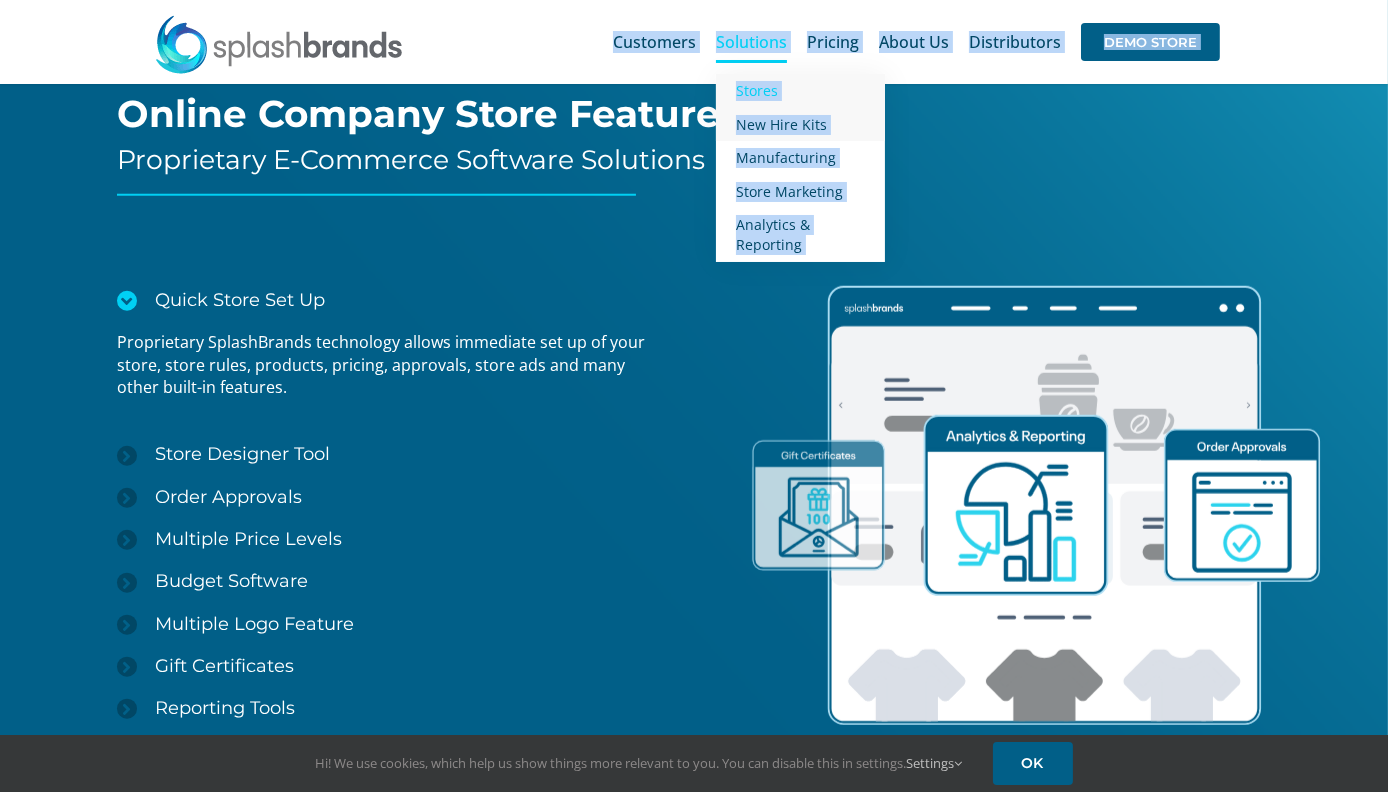 click on "New Hire Kits" at bounding box center (781, 124) 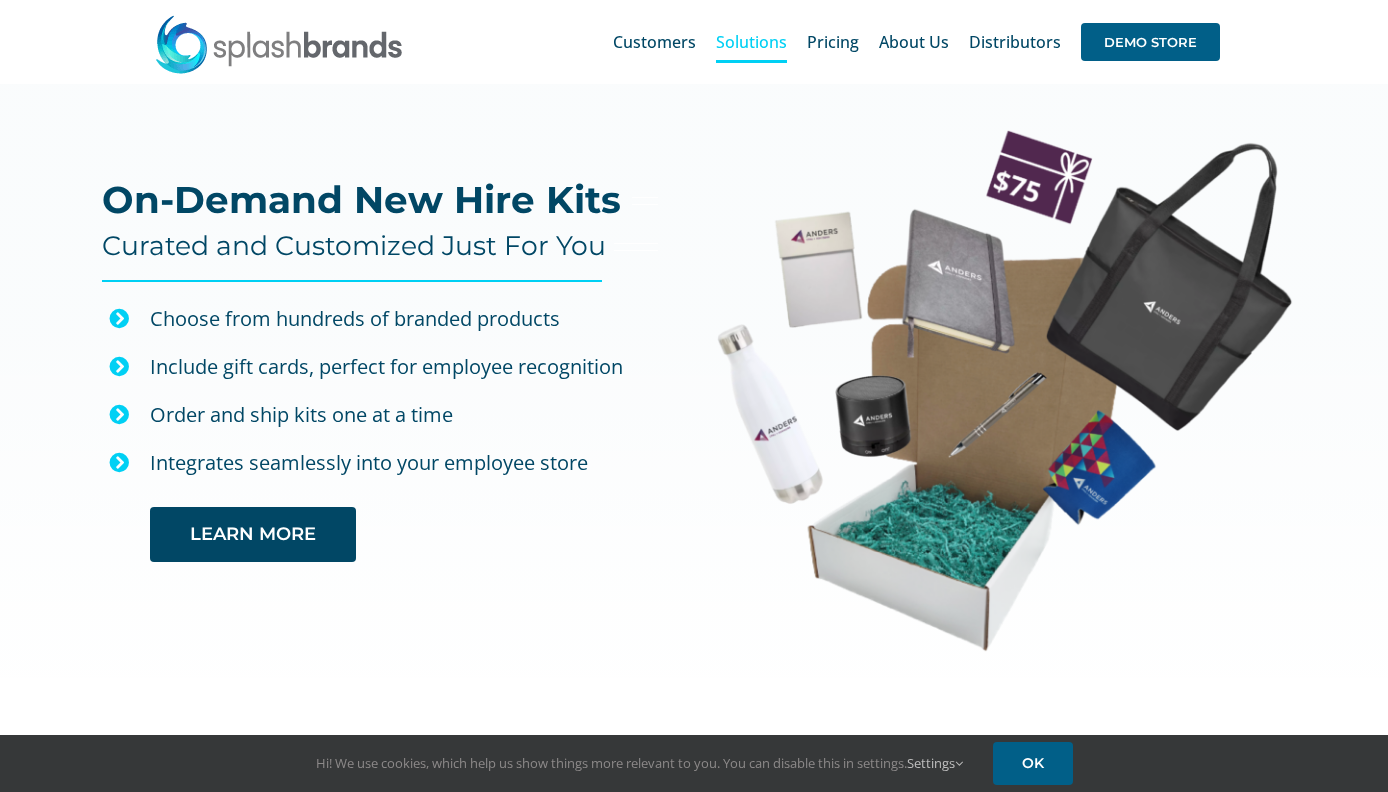 scroll, scrollTop: 0, scrollLeft: 0, axis: both 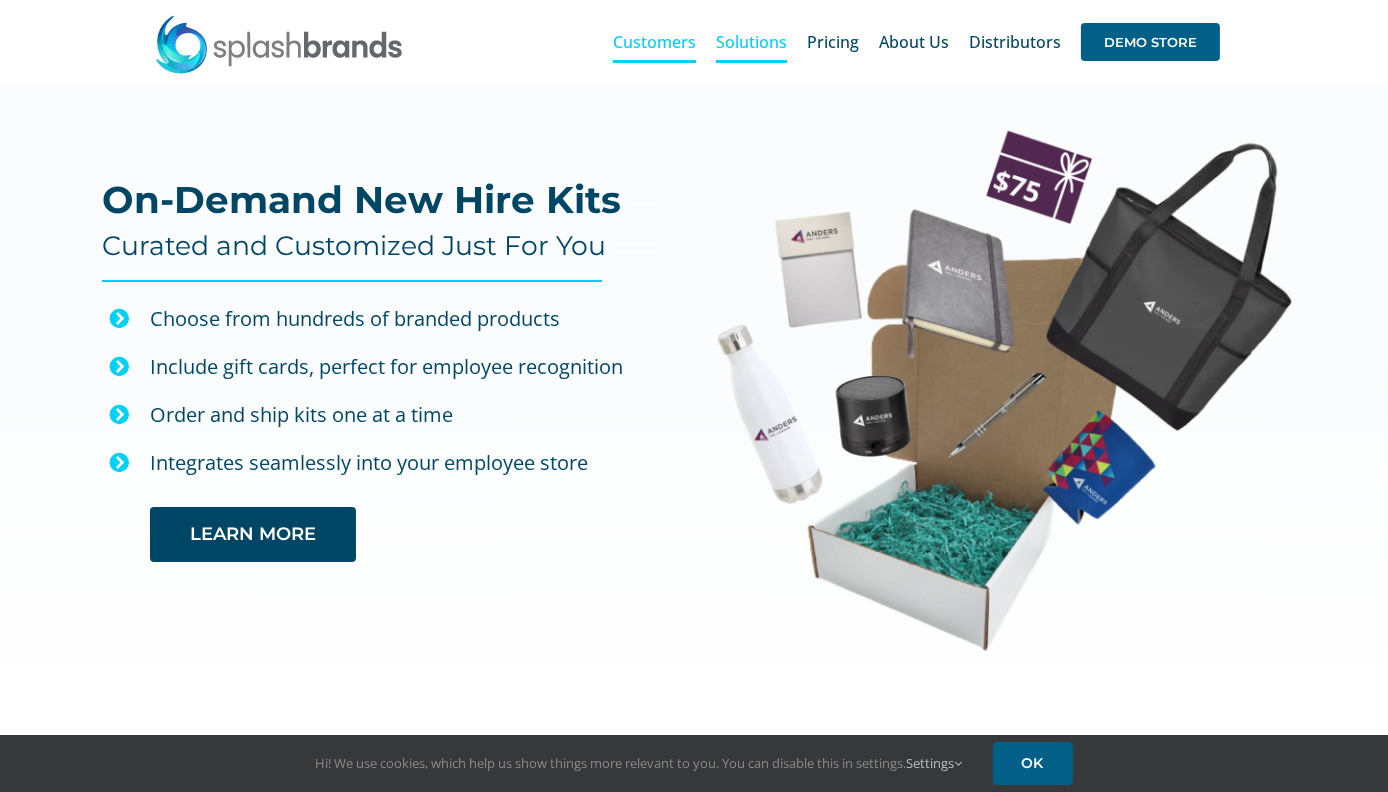 click on "Customers" at bounding box center (654, 42) 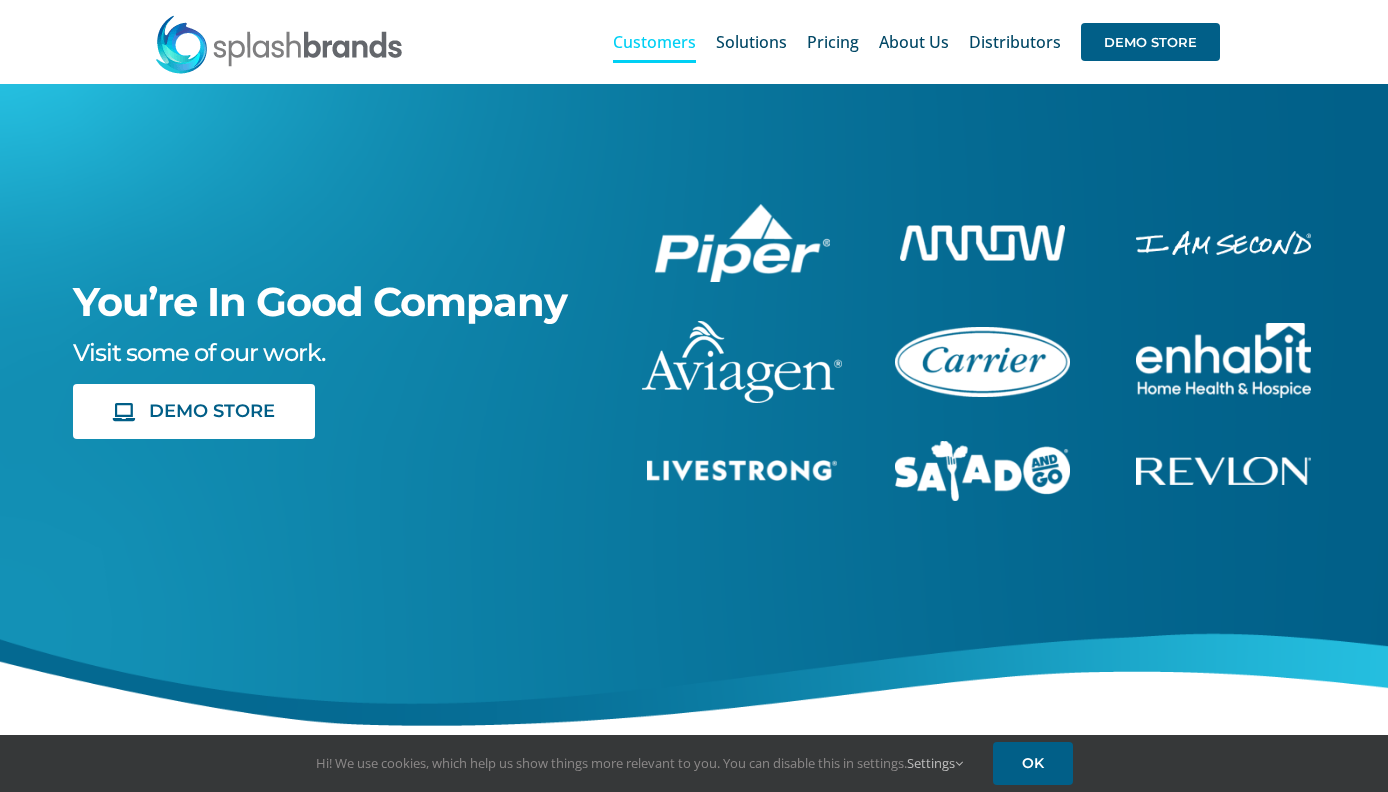 scroll, scrollTop: 0, scrollLeft: 0, axis: both 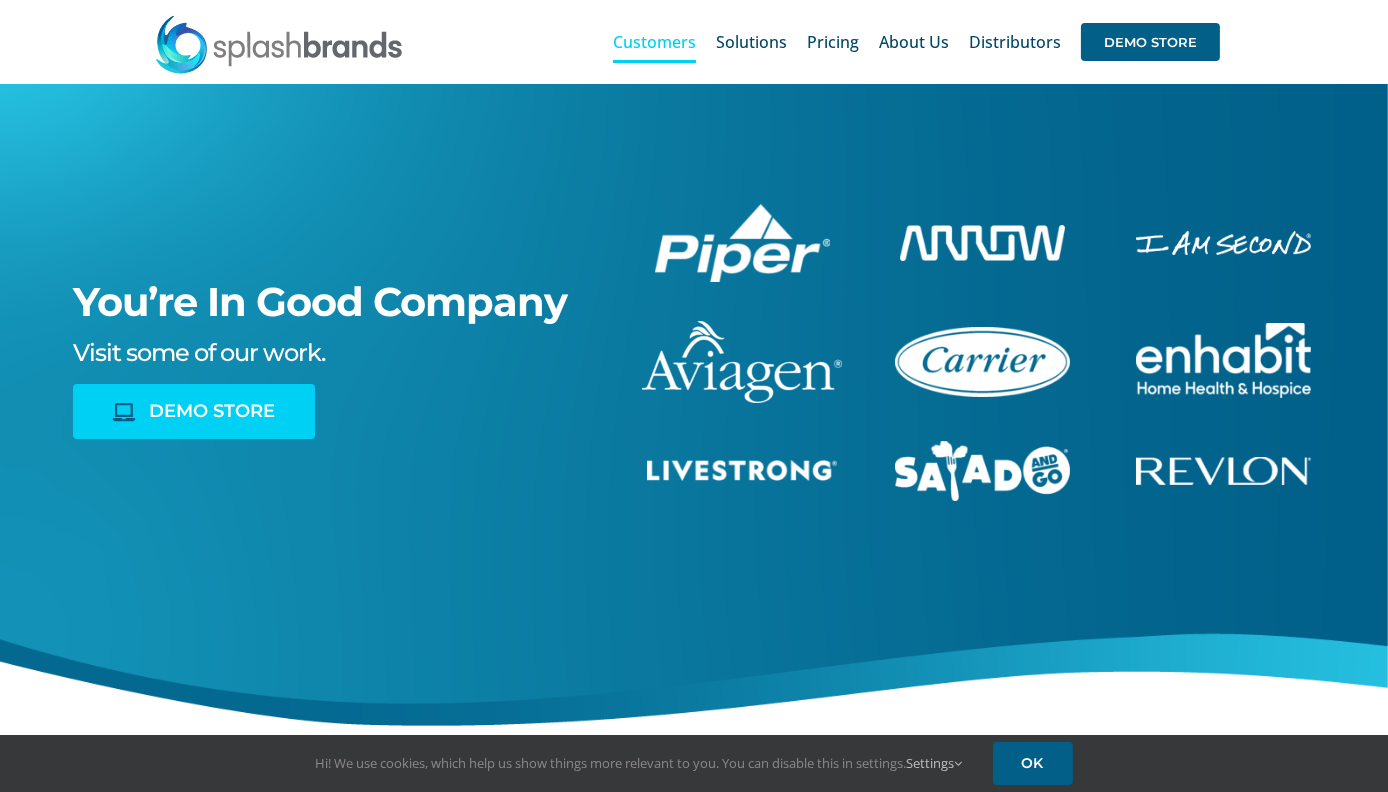 click on "DEMO STORE" at bounding box center [212, 411] 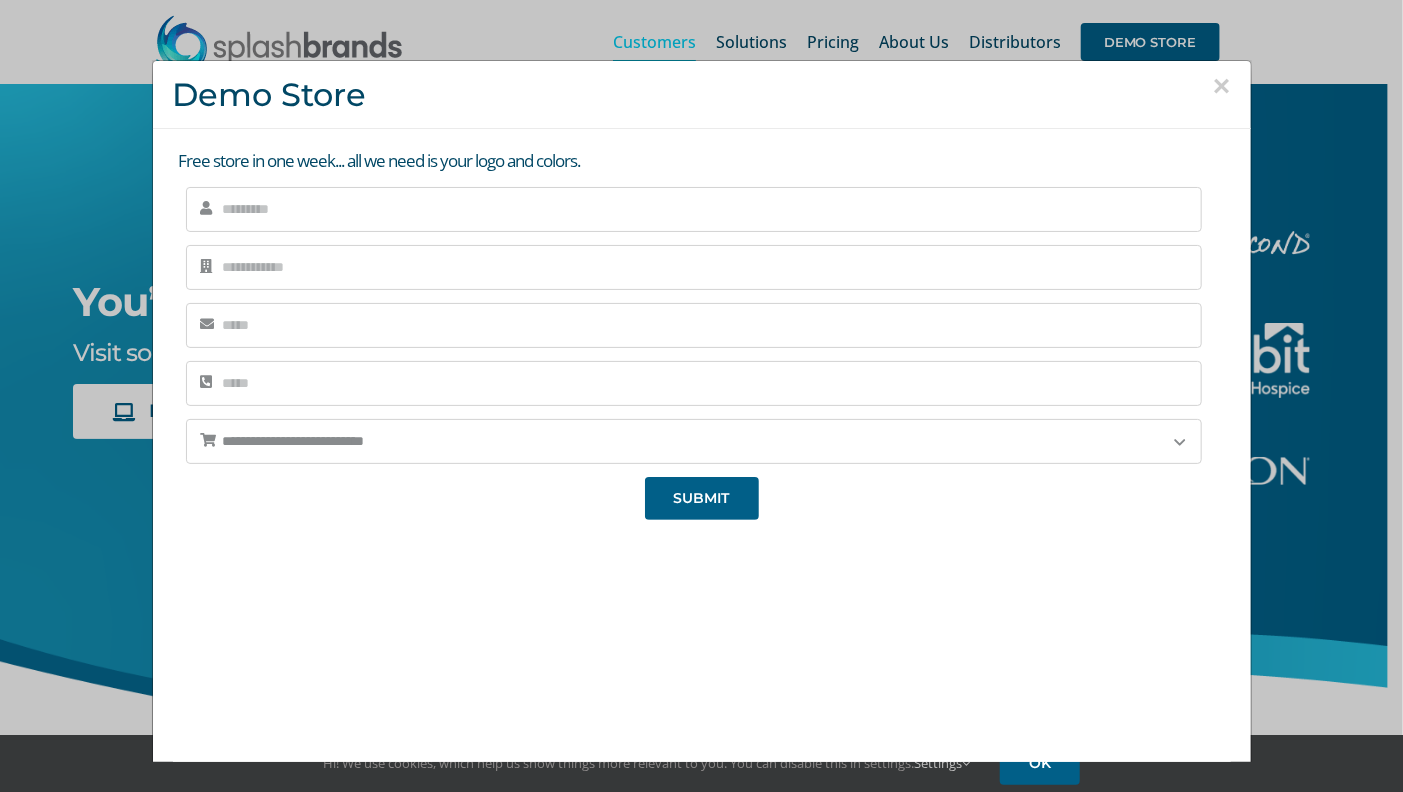 click on "×" at bounding box center (1222, 86) 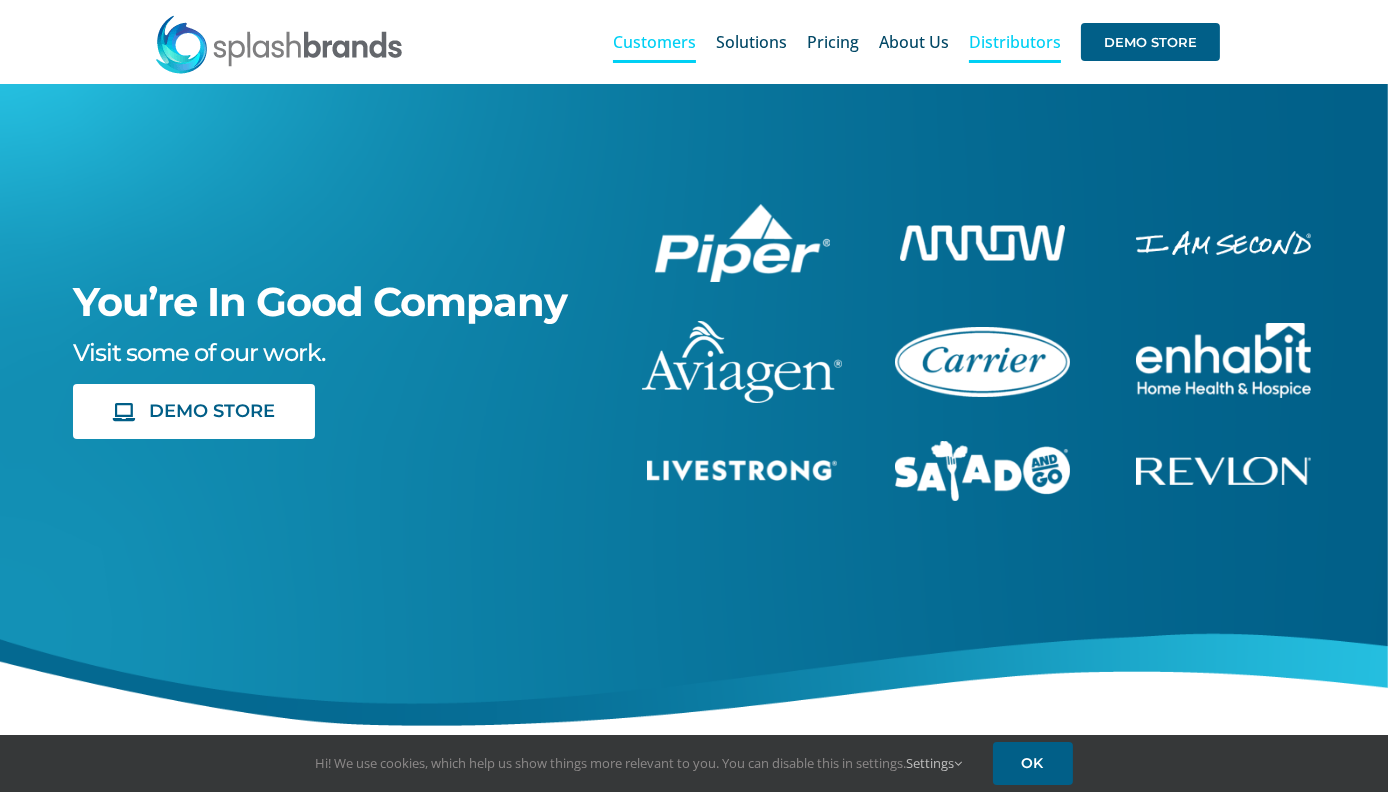 click on "Distributors" at bounding box center [1015, 42] 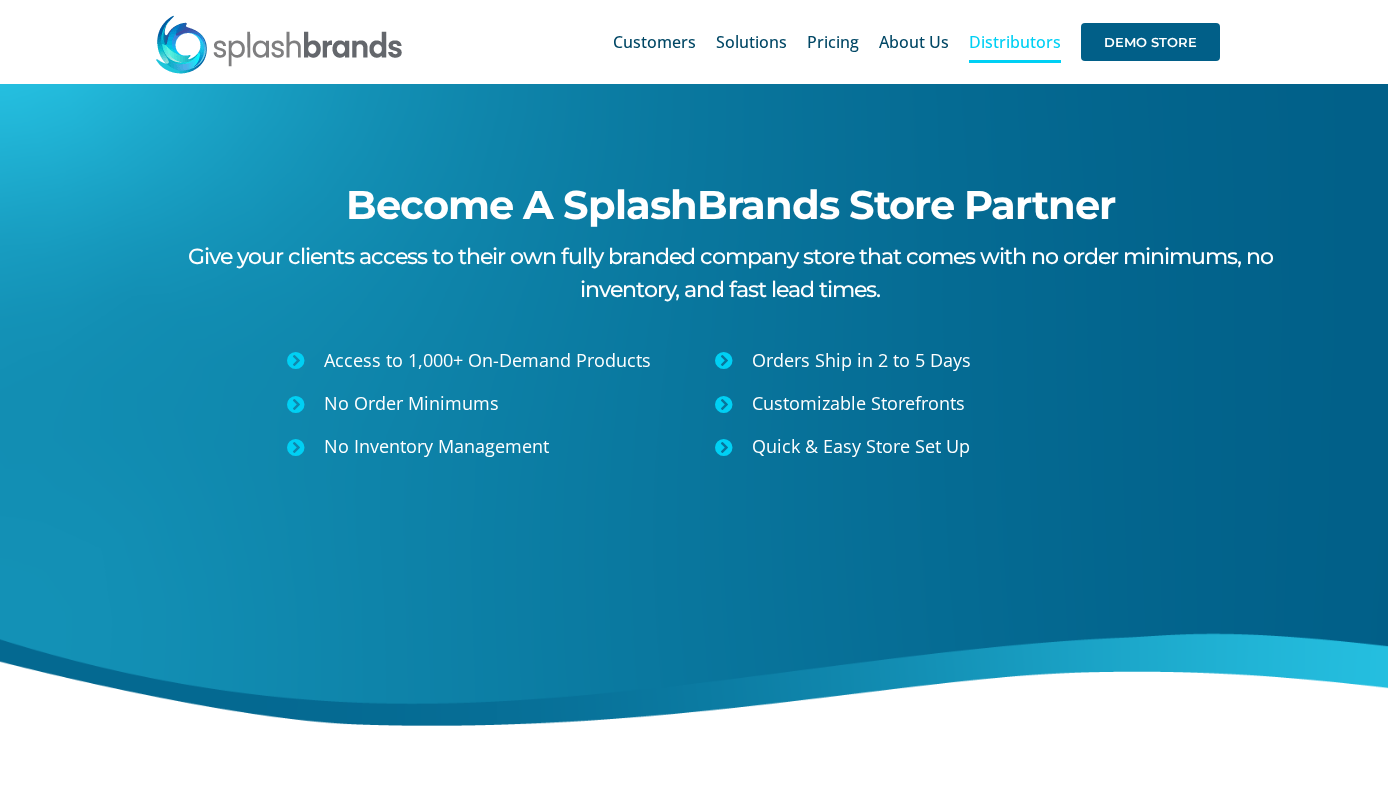 scroll, scrollTop: 0, scrollLeft: 0, axis: both 